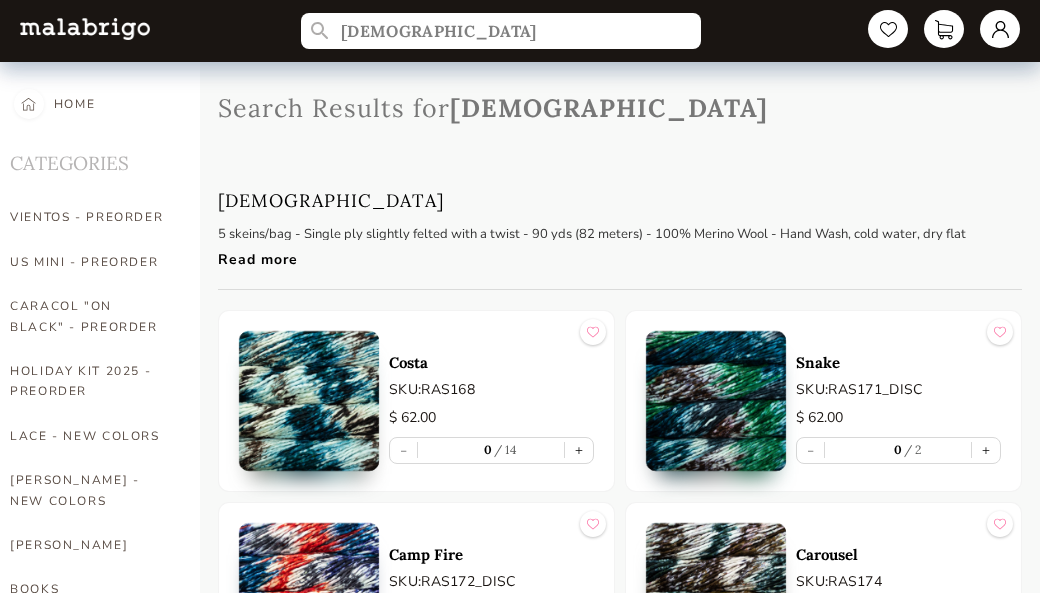scroll, scrollTop: 0, scrollLeft: 0, axis: both 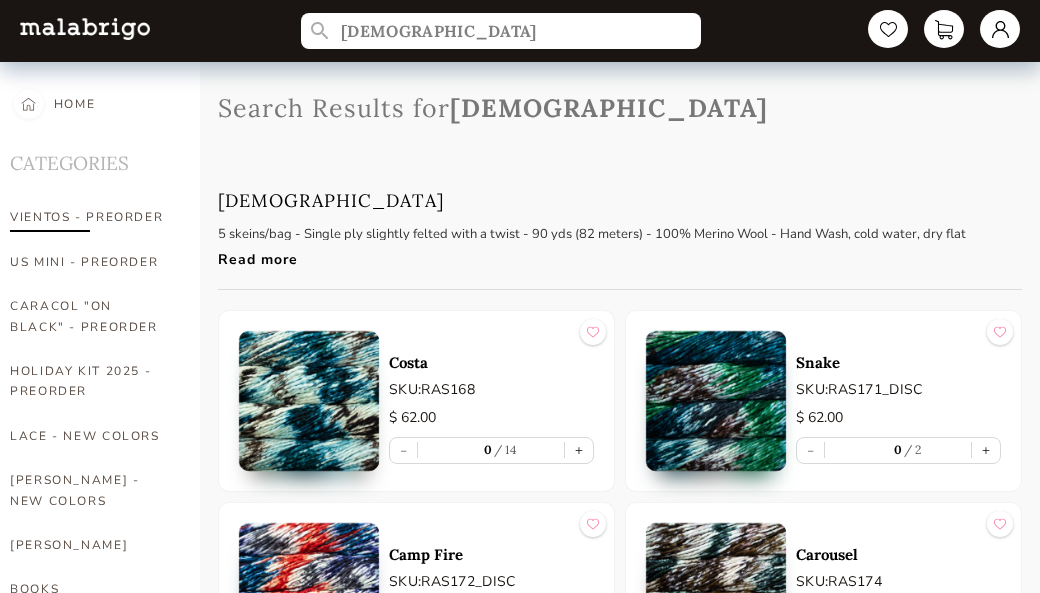 click on "VIENTOS - PREORDER" at bounding box center (90, 217) 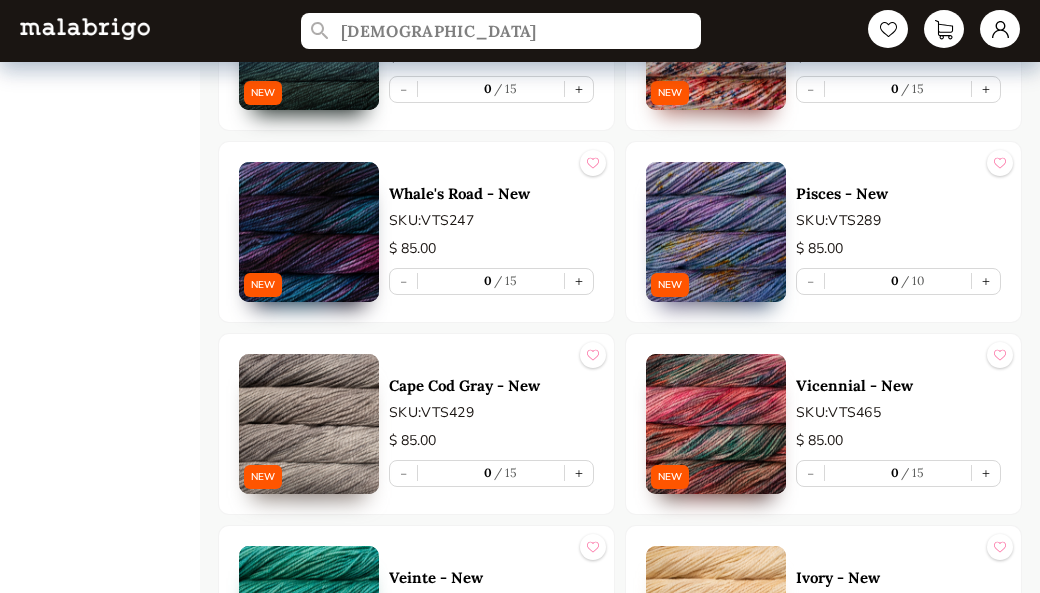 scroll, scrollTop: 2120, scrollLeft: 0, axis: vertical 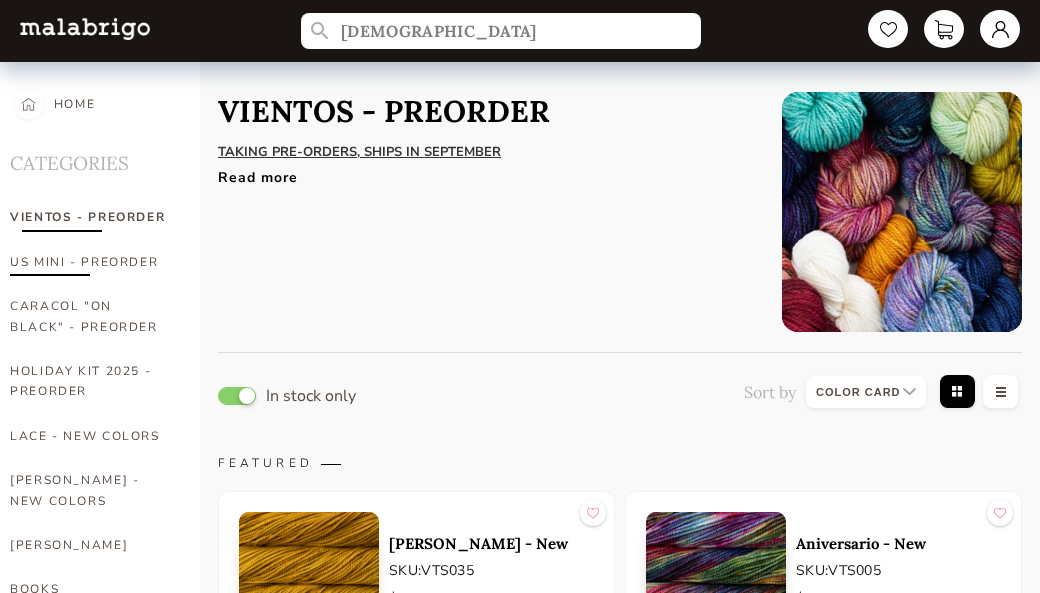 click on "US MINI - PREORDER" at bounding box center [90, 262] 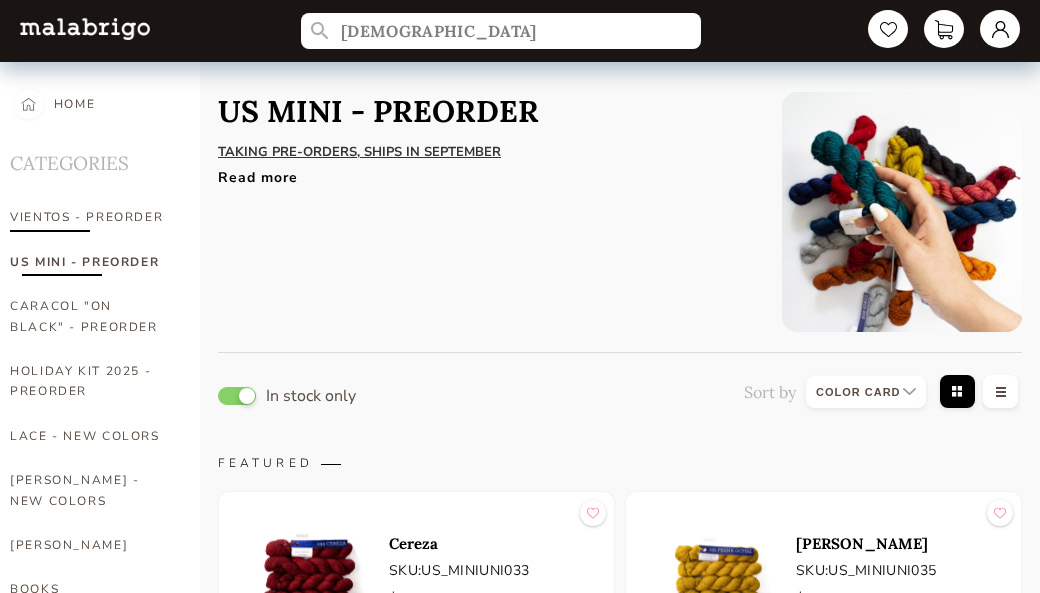 click on "VIENTOS - PREORDER" at bounding box center (90, 217) 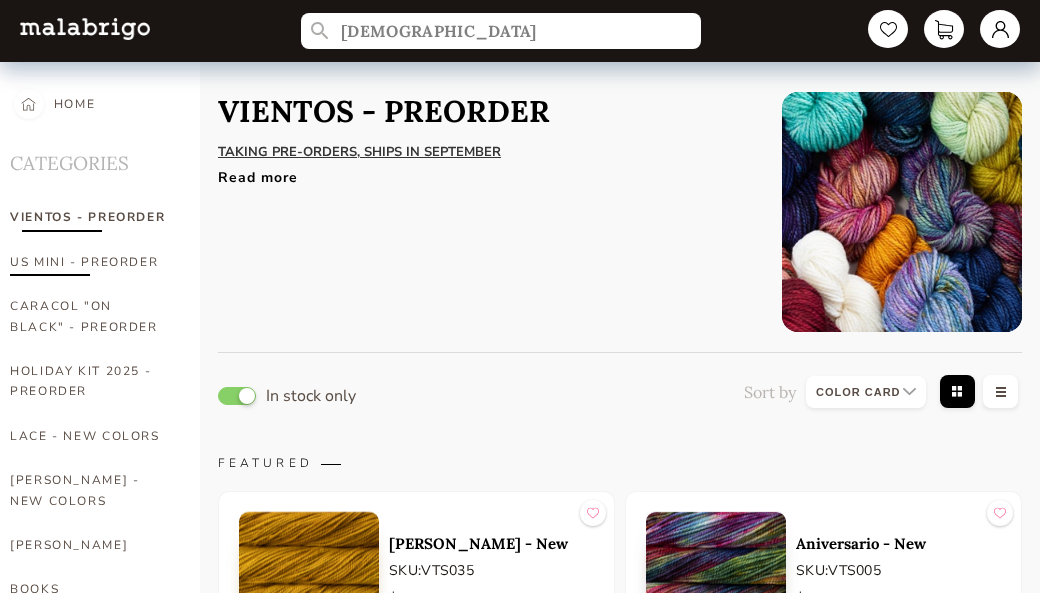 click on "US MINI - PREORDER" at bounding box center (90, 262) 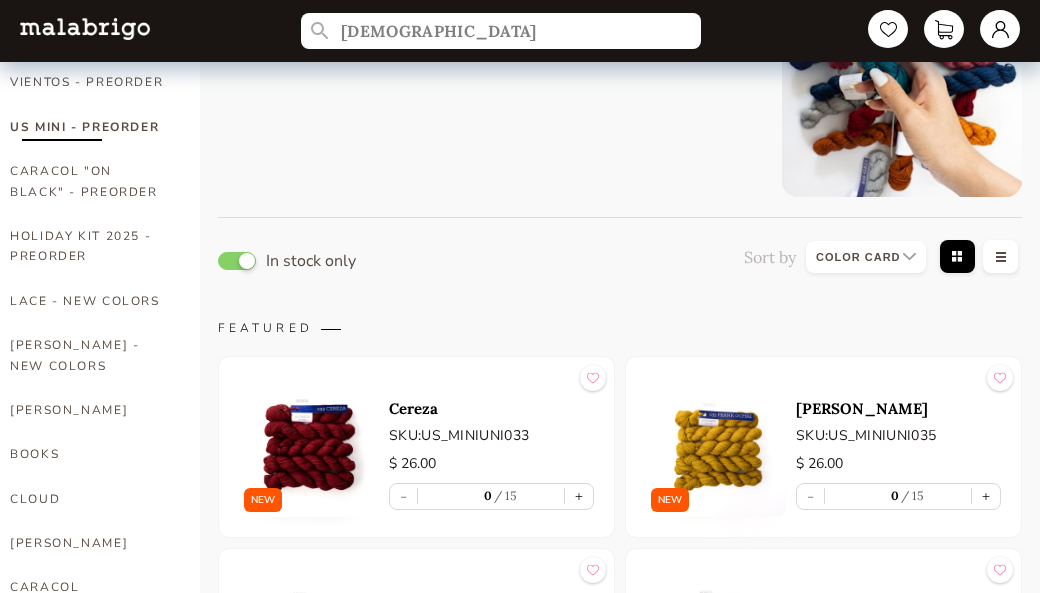 scroll, scrollTop: 0, scrollLeft: 0, axis: both 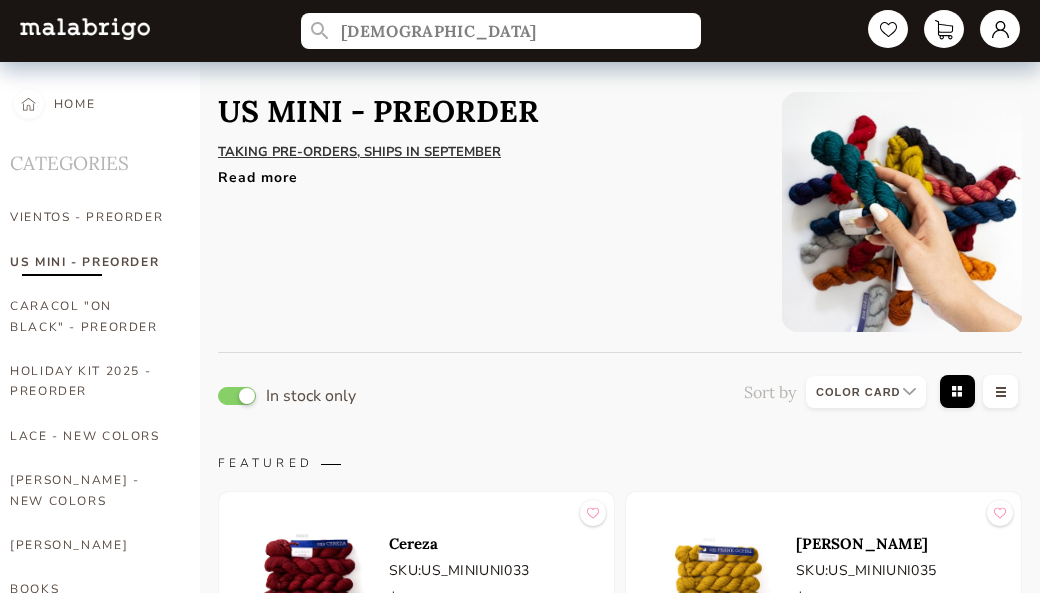 click on "Read more" at bounding box center [485, 172] 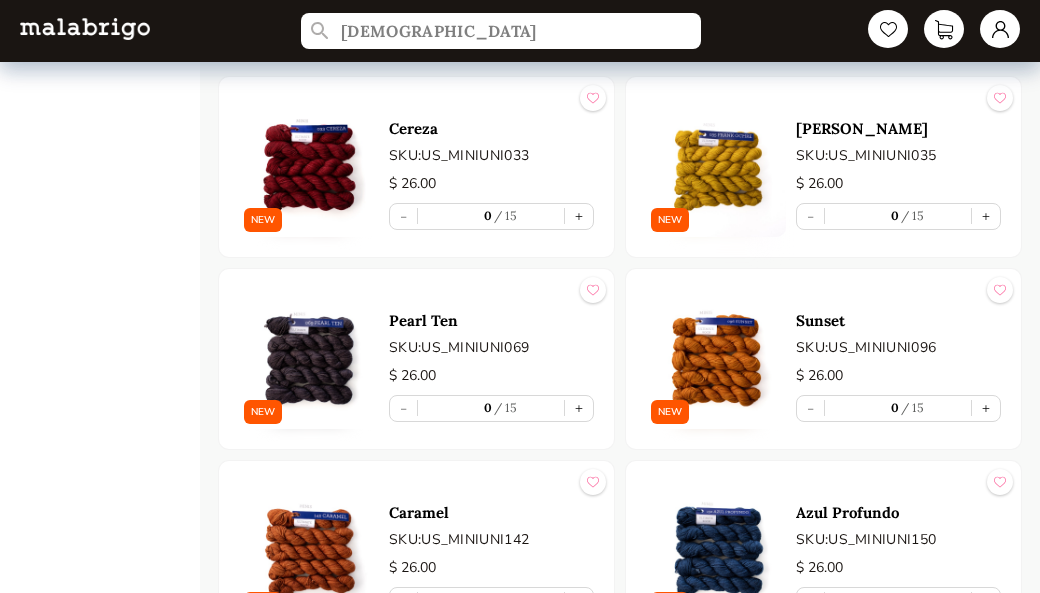 scroll, scrollTop: 0, scrollLeft: 0, axis: both 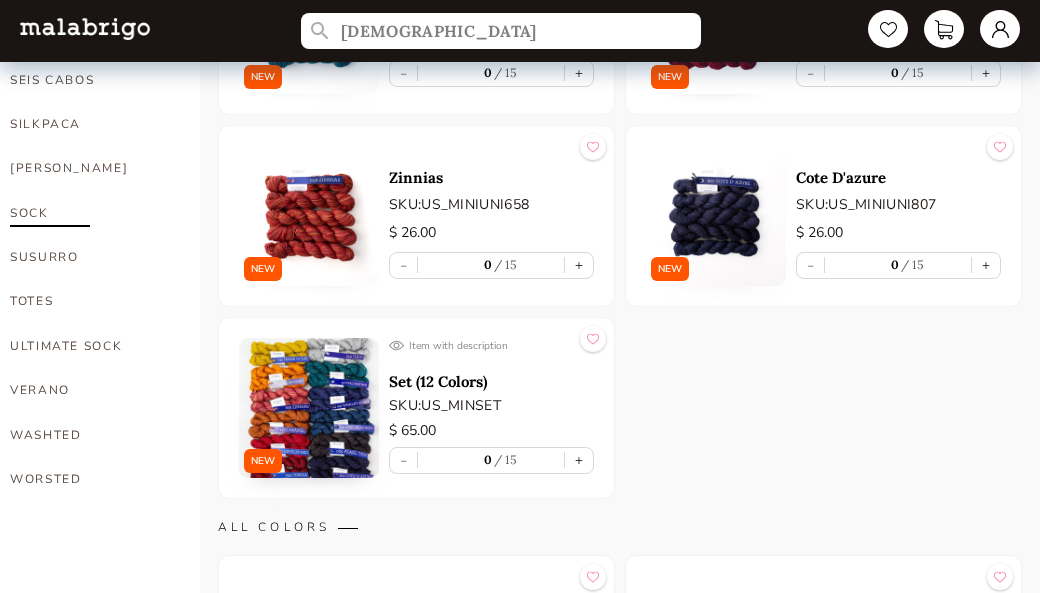 click on "SOCK" at bounding box center [90, 213] 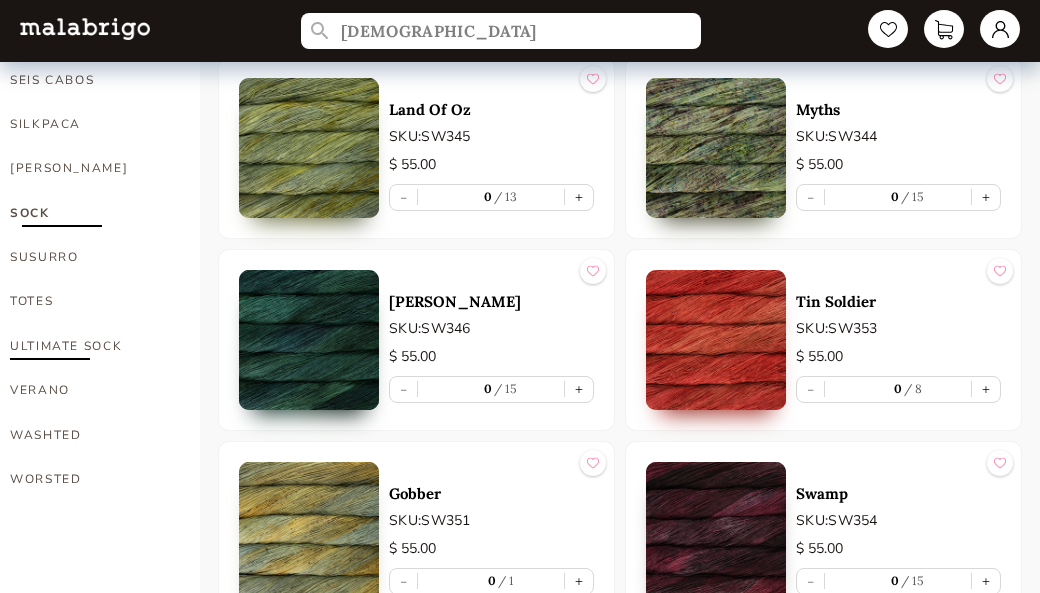 click on "ULTIMATE SOCK" at bounding box center [90, 346] 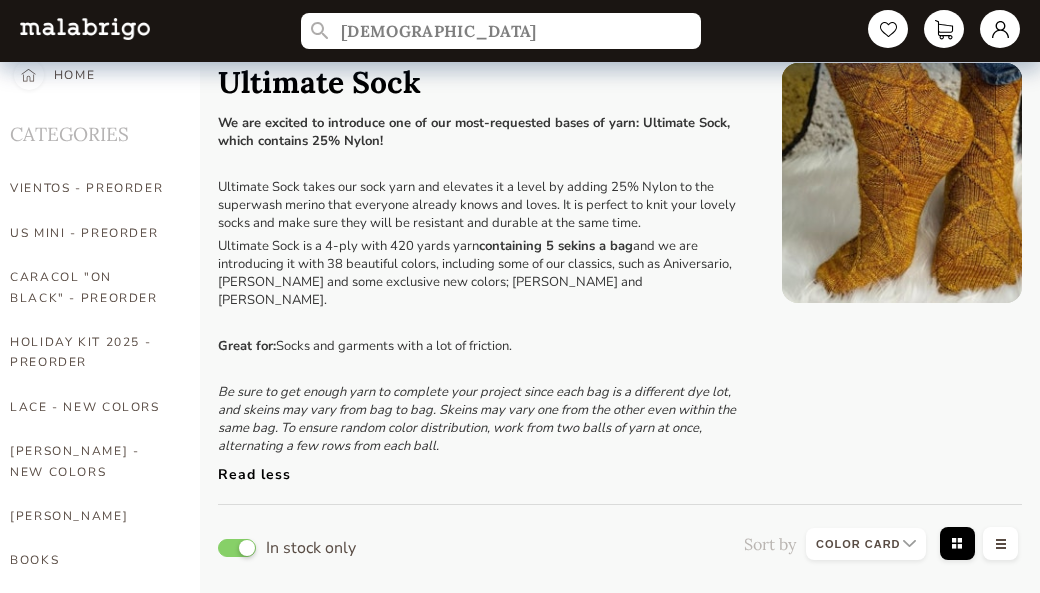 scroll, scrollTop: 0, scrollLeft: 0, axis: both 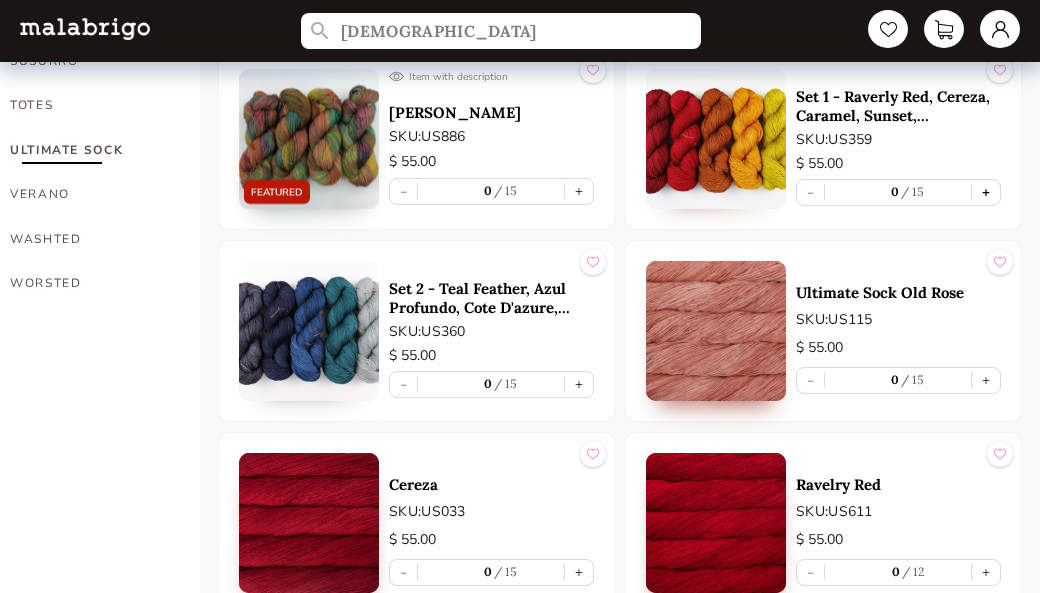 click on "+" at bounding box center (986, 192) 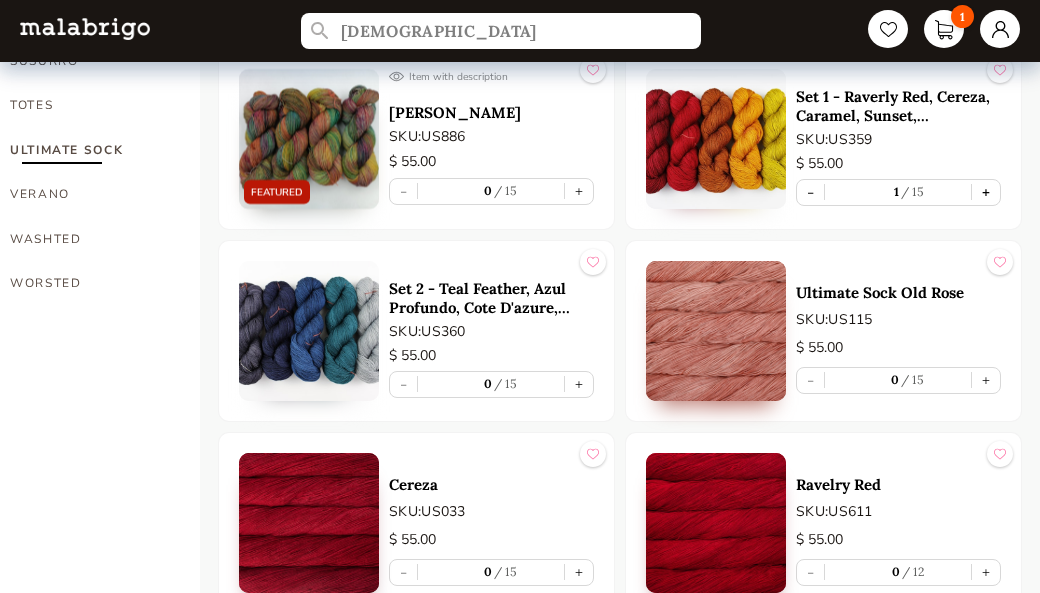click on "+" at bounding box center (986, 192) 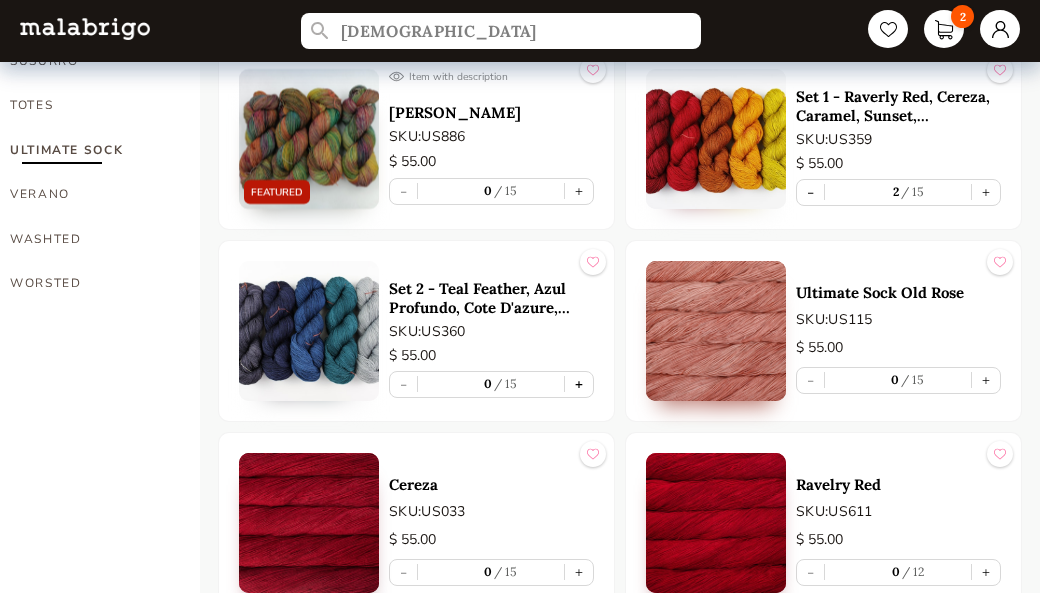 click on "+" at bounding box center [579, 384] 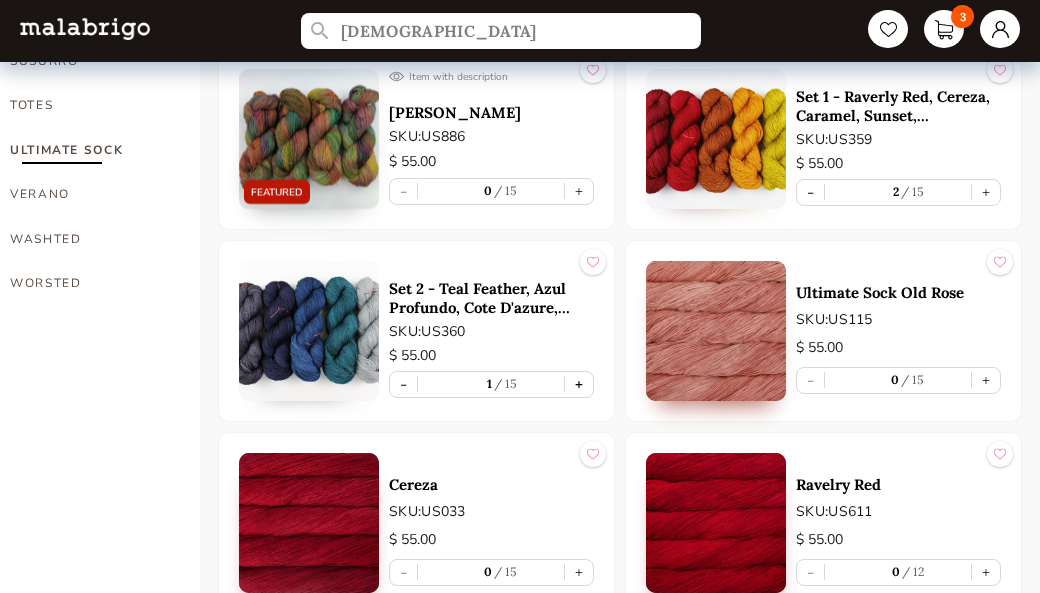 click on "+" at bounding box center (579, 384) 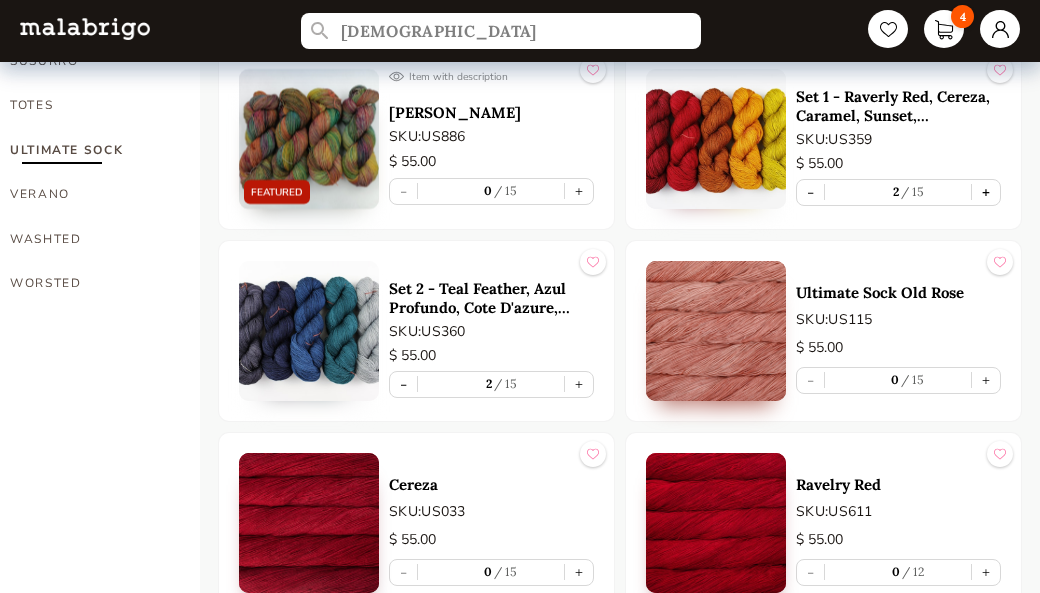 click on "+" at bounding box center (986, 192) 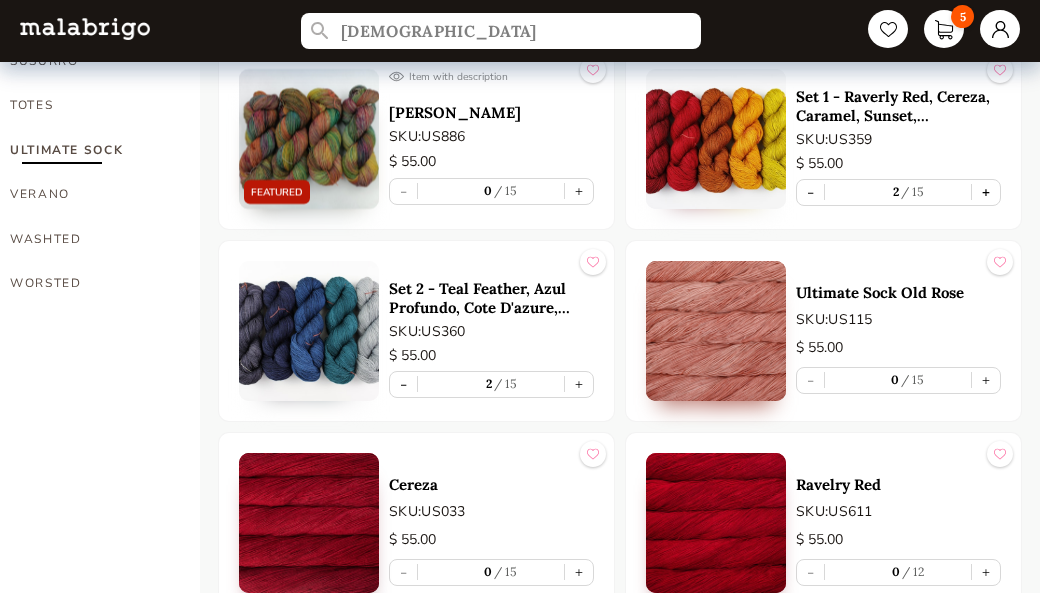 type on "3" 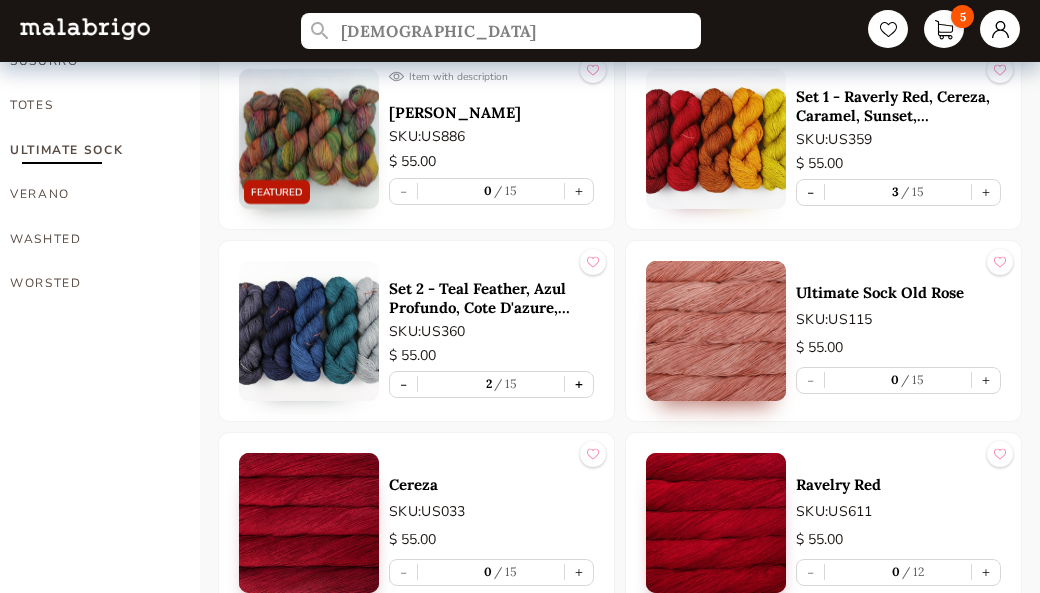click on "+" at bounding box center [579, 384] 